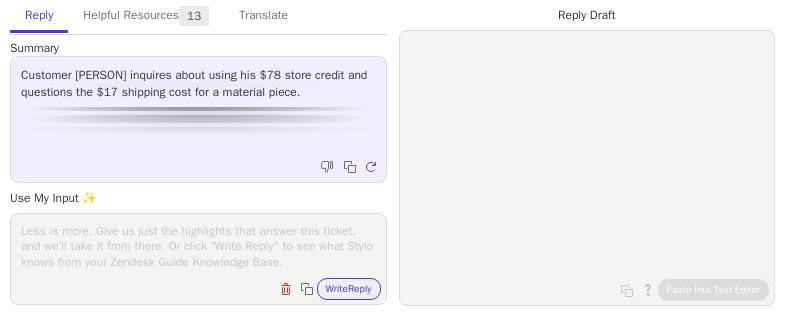 scroll, scrollTop: 0, scrollLeft: 0, axis: both 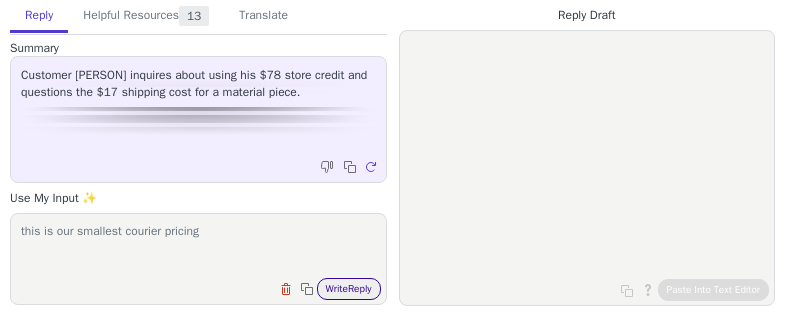 type on "this is our smallest courier pricing" 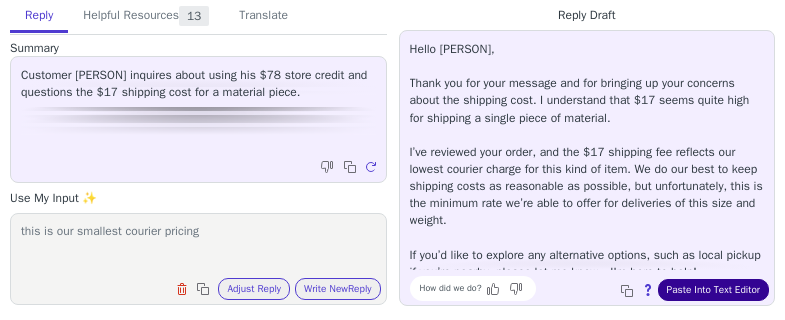 click on "Paste Into Text Editor" at bounding box center [713, 290] 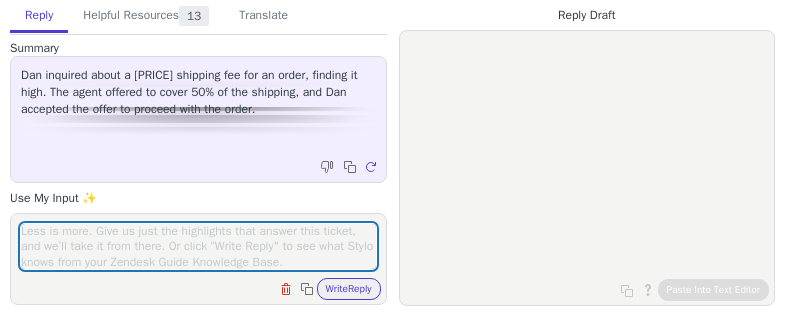 scroll, scrollTop: 0, scrollLeft: 0, axis: both 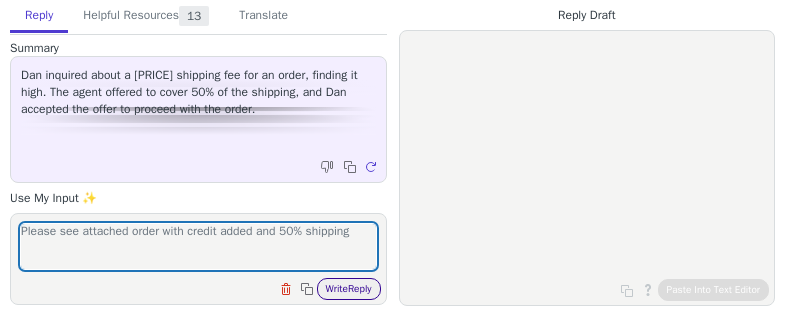 click on "Write  Reply" at bounding box center (349, 289) 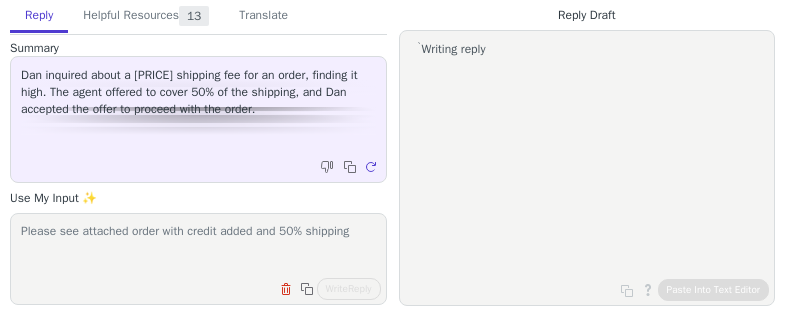click on "Please see attached order with credit added and 50% shipping" at bounding box center [198, 246] 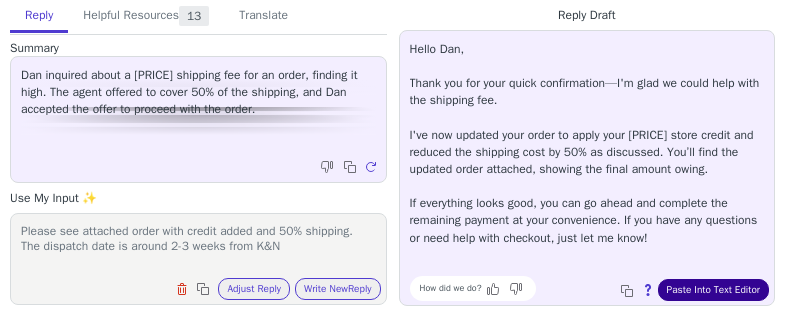 type on "Please see attached order with credit added and 50% shipping.
The dispatch date is around 2-3 weeks from K&N" 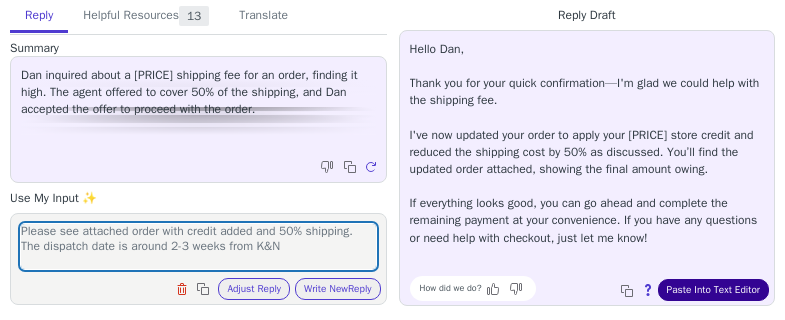 click on "Paste Into Text Editor" at bounding box center (713, 290) 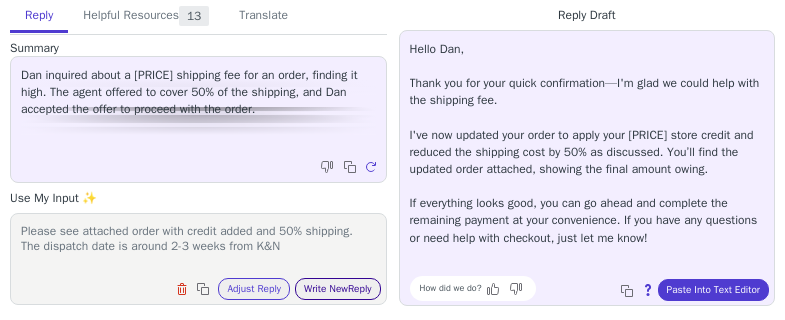 click on "Write New  Reply" at bounding box center (338, 289) 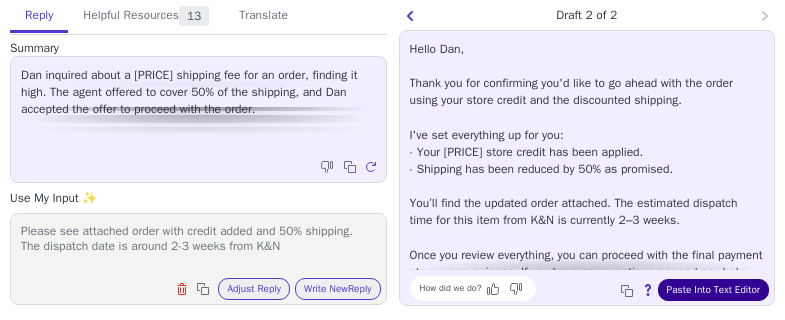 click on "Paste Into Text Editor" at bounding box center [713, 290] 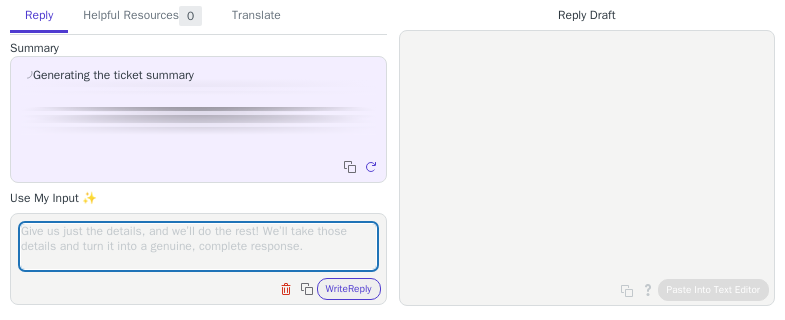 click at bounding box center (198, 246) 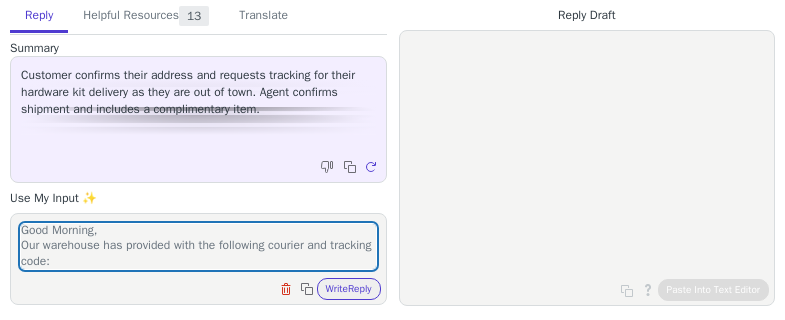 scroll, scrollTop: 17, scrollLeft: 0, axis: vertical 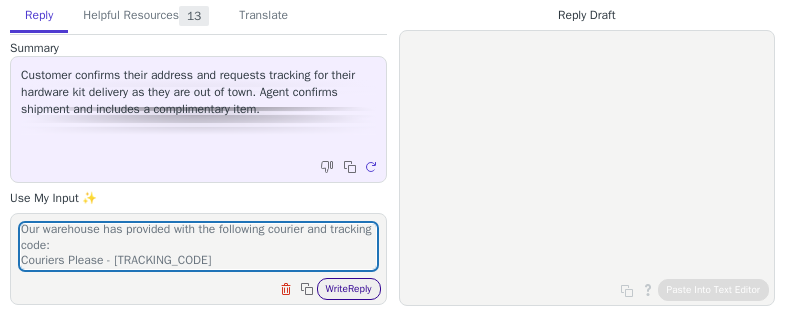 type on "Good Morning,
Our warehouse has provided with the following courier and tracking code:
Couriers Please - CPCOH9Z0001938001" 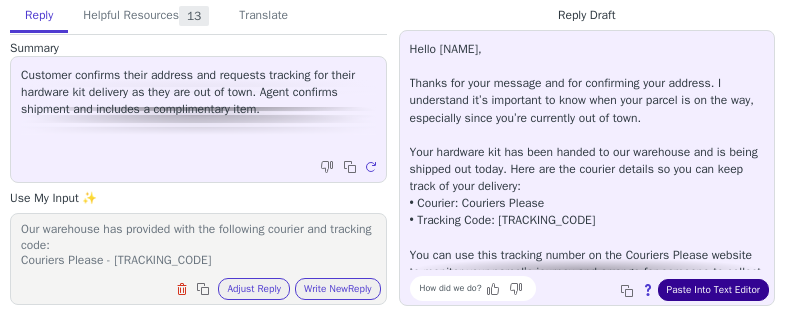 click on "Paste Into Text Editor" at bounding box center [713, 290] 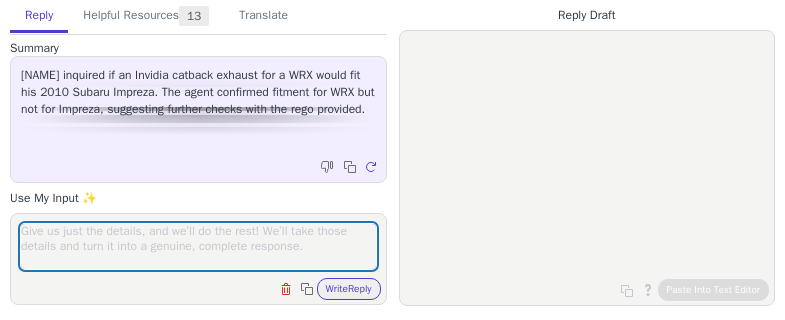 scroll, scrollTop: 0, scrollLeft: 0, axis: both 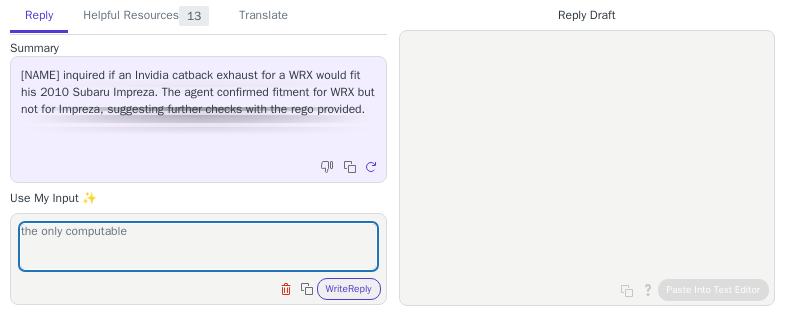drag, startPoint x: 147, startPoint y: 242, endPoint x: 136, endPoint y: 209, distance: 34.785053 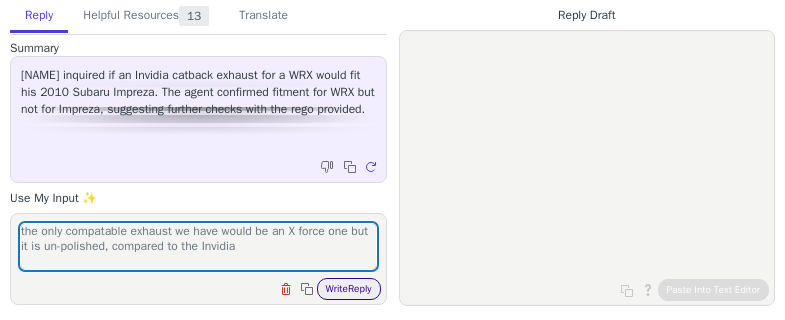 click on "Write  Reply" at bounding box center (349, 289) 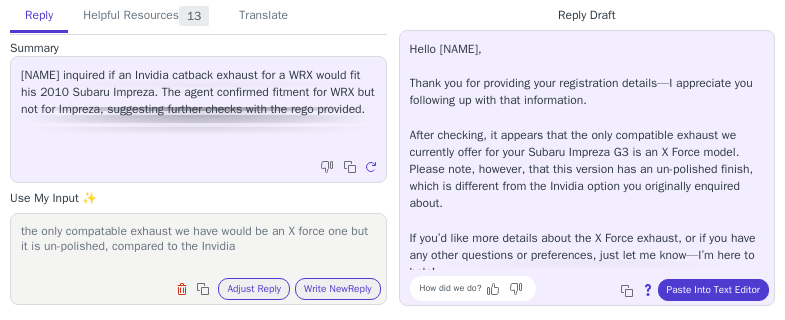 click on "the only compatable exhaust we have would be an X force one but it is un-polished, compared to the Invidia" at bounding box center (198, 246) 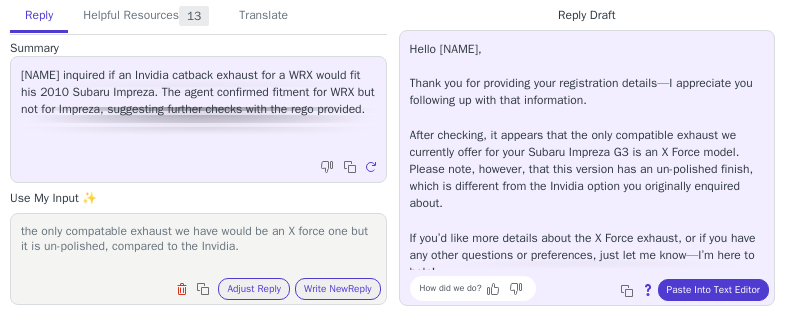 paste on "https://www.carmodsaustralia.com.au/Xforce-E4-SW30-CBS-25in-Cat-Back-Exhaust-Non-Polished-Stainless-Steel-Impreza-08-11" 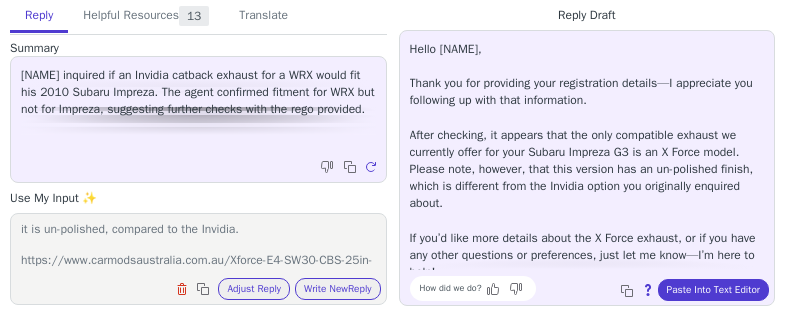 scroll, scrollTop: 47, scrollLeft: 0, axis: vertical 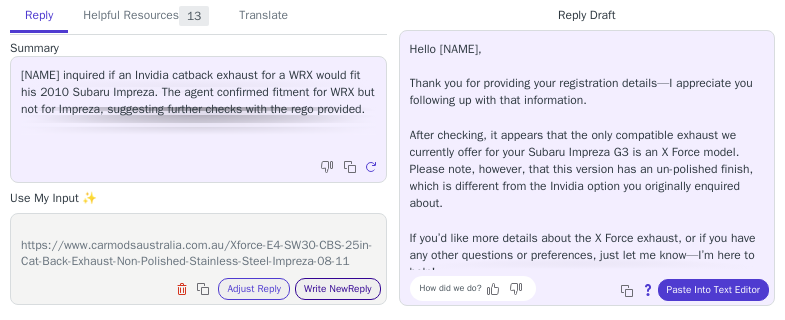 type on "the only compatable exhaust we have would be an X force one but it is un-polished, compared to the Invidia.
https://www.carmodsaustralia.com.au/Xforce-E4-SW30-CBS-25in-Cat-Back-Exhaust-Non-Polished-Stainless-Steel-Impreza-08-11" 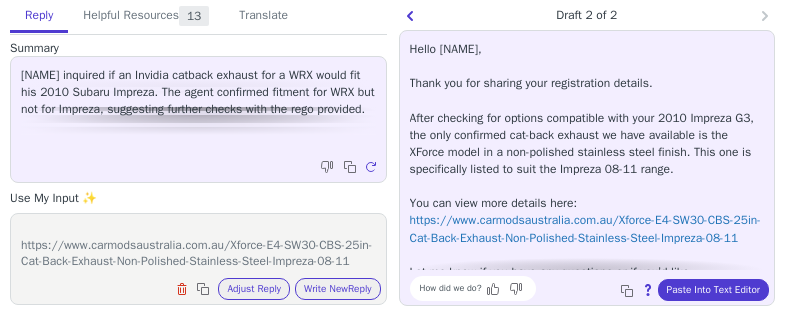 click on "Hello [NAME], Thank you for sharing your registration details. After checking for options compatible with your 2010 Impreza G3, the only confirmed cat-back exhaust we have available is the XForce model in a non-polished stainless steel finish. This one is specifically listed to suit the Impreza 08-11 range. You can view more details here:   https://www.carmodsaustralia.com.au/Xforce-E4-SW30-CBS-25in-Cat-Back-Exhaust-Non-Polished-Stainless-Steel-Impreza-08-11 Let me know if you have any questions or if you’d like recommendations for other parts!" at bounding box center [587, 169] 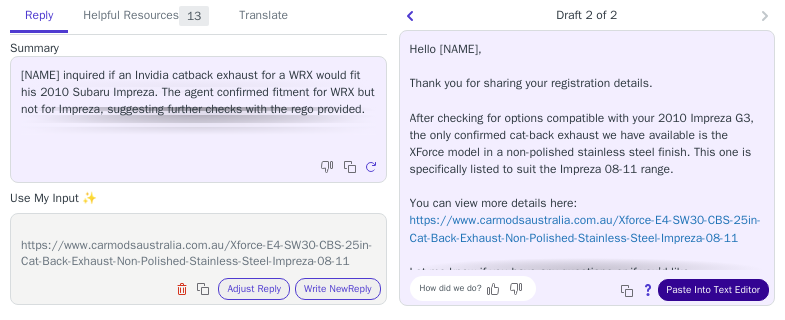 click on "Paste Into Text Editor" at bounding box center (713, 290) 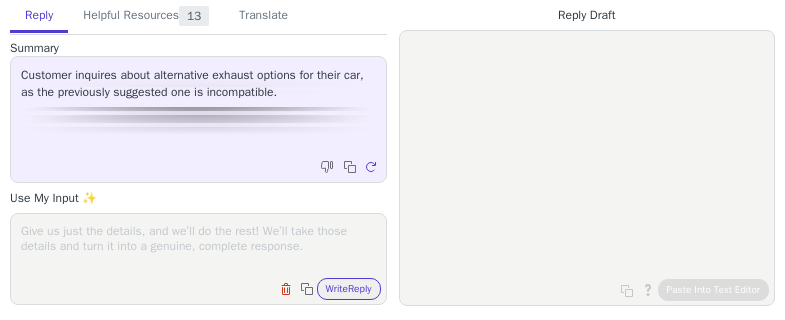 scroll, scrollTop: 0, scrollLeft: 0, axis: both 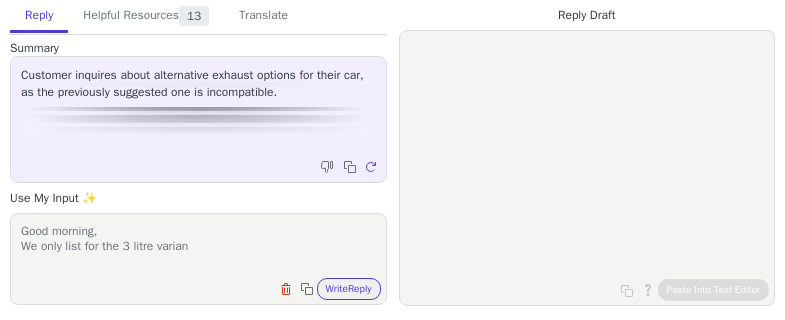 type on "Good morning,
We only list for the 3 litre variant" 